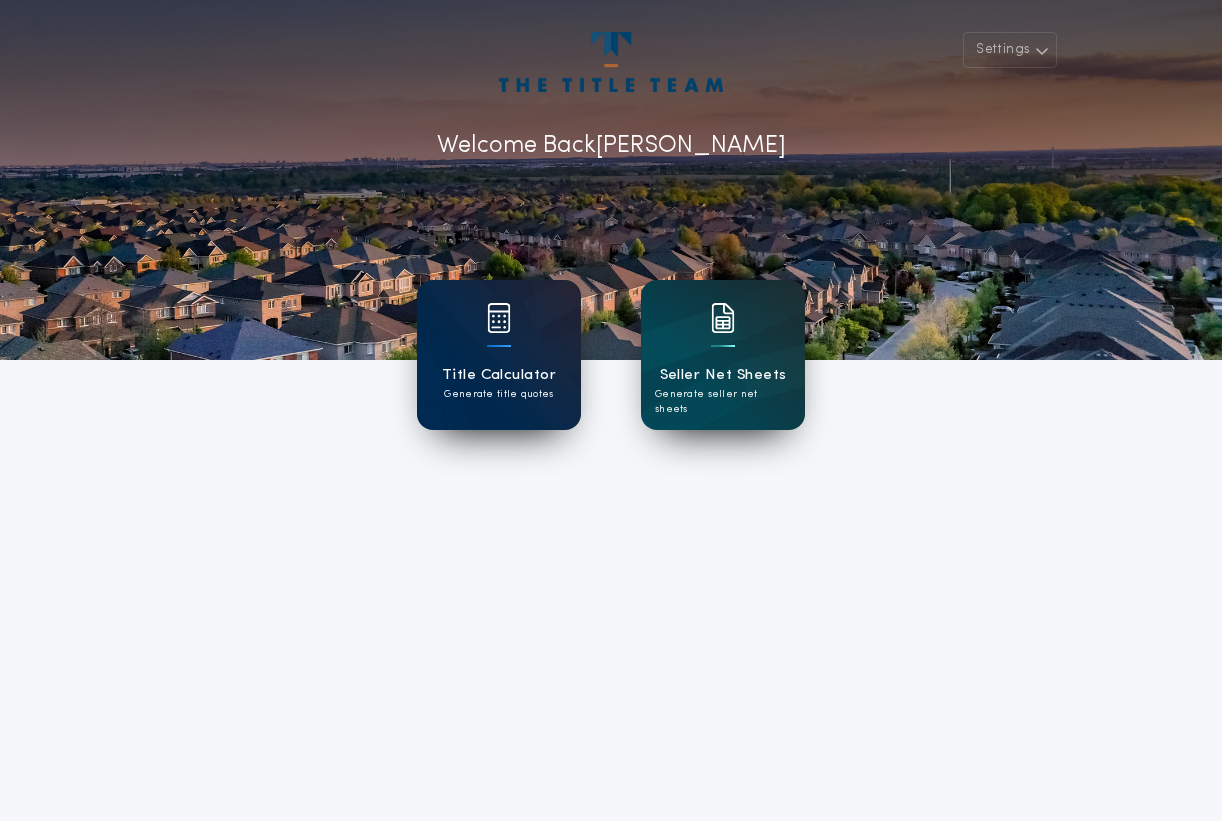 scroll, scrollTop: 0, scrollLeft: 0, axis: both 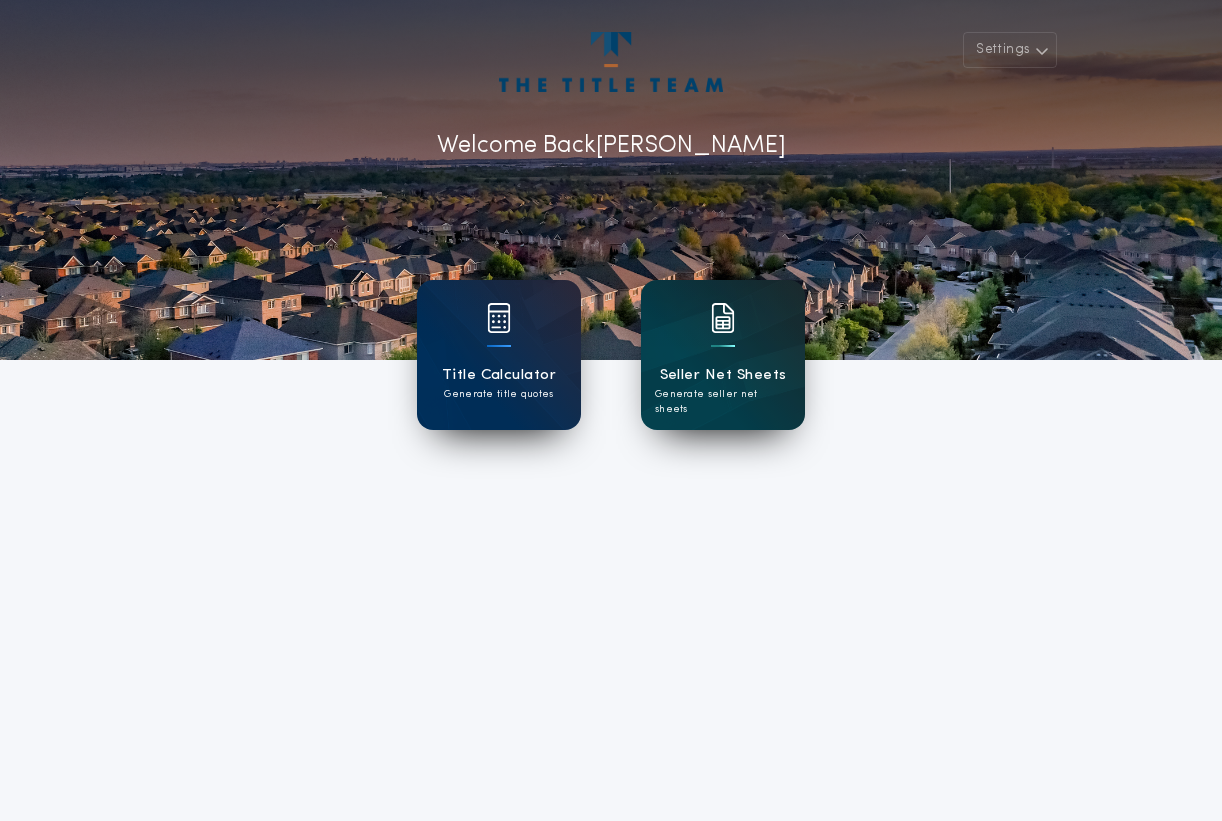 click on "Seller Net Sheets Generate seller net sheets" at bounding box center (723, 355) 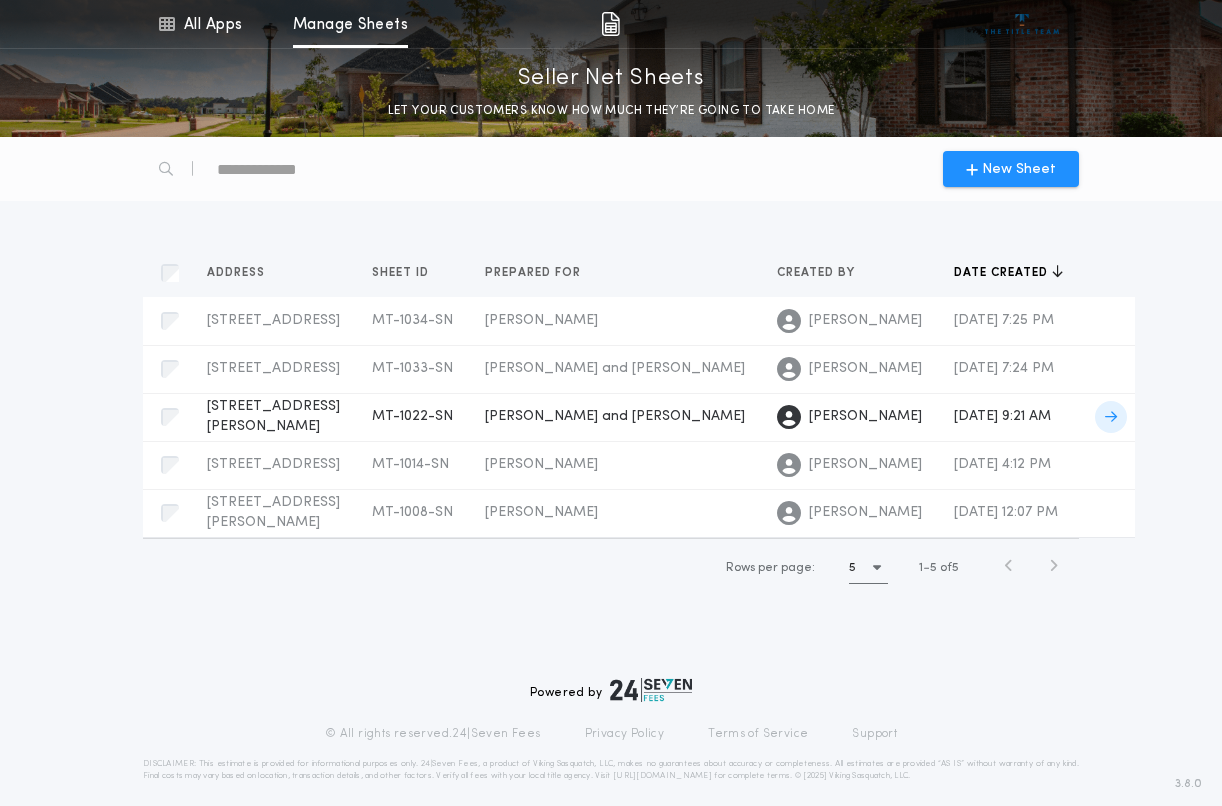 click on "[STREET_ADDRESS][PERSON_NAME]-1022-SN Prepared for" at bounding box center (273, 417) 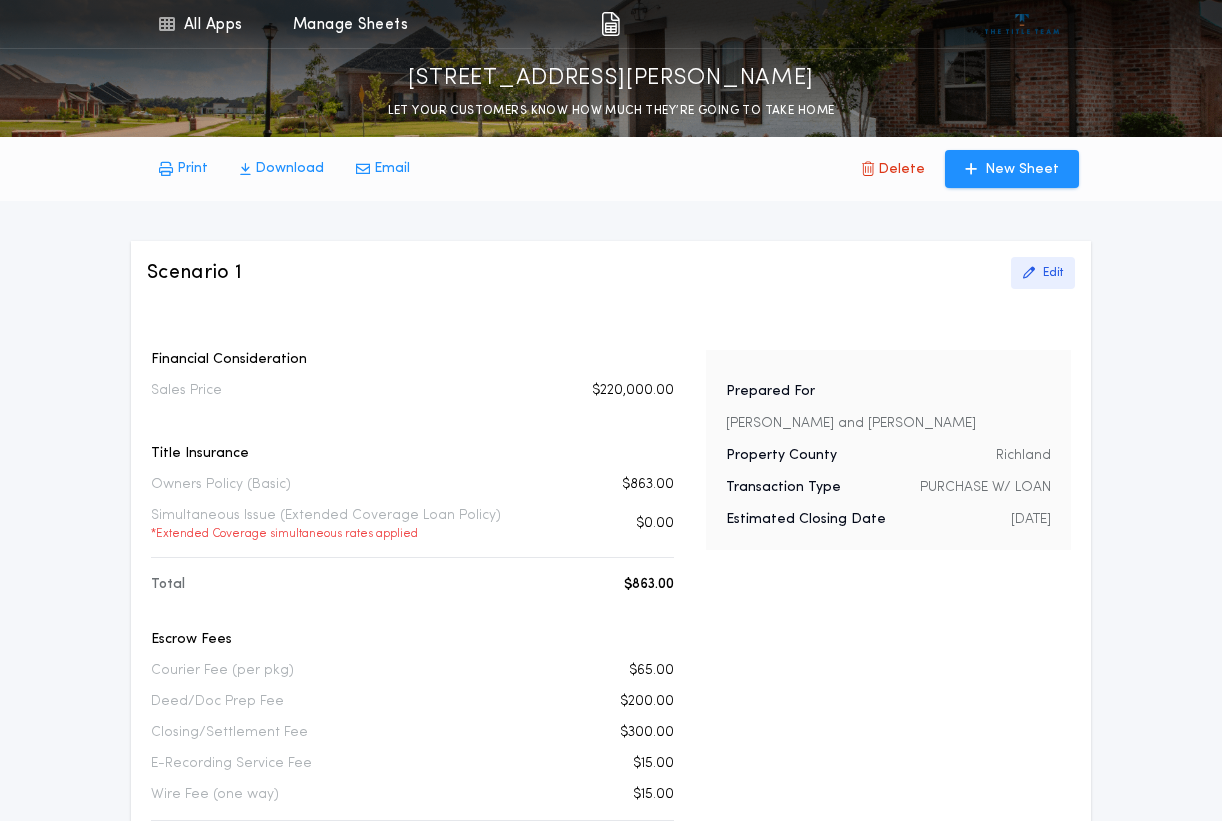 click on "Edit" at bounding box center [1053, 273] 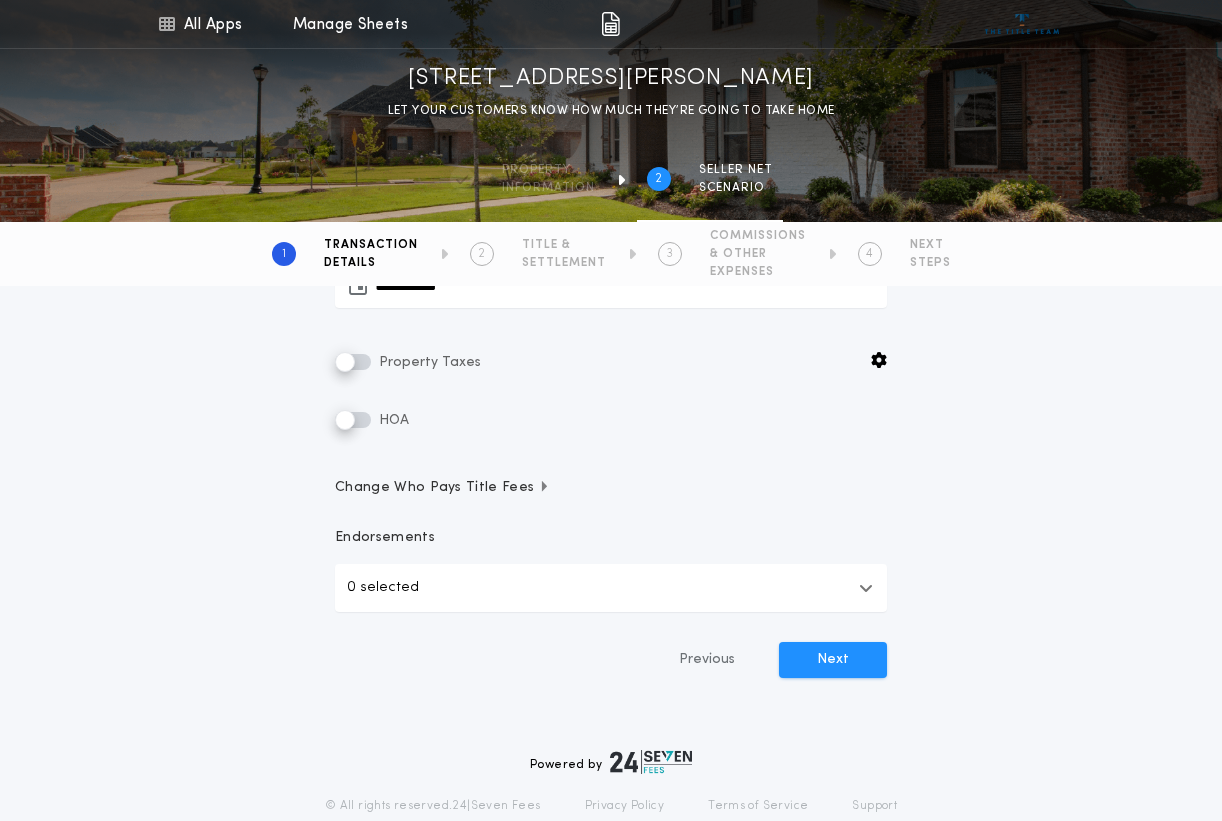 scroll, scrollTop: 535, scrollLeft: 0, axis: vertical 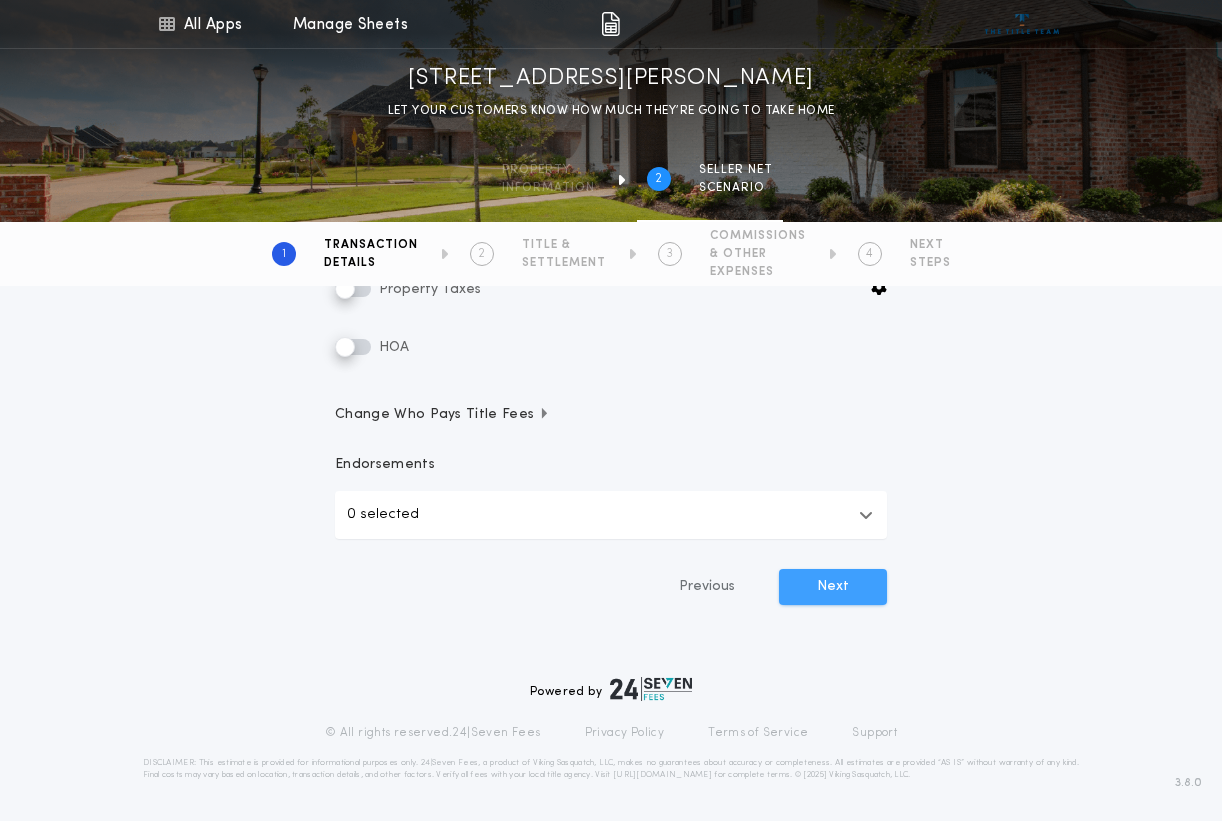 click on "Next" at bounding box center [833, 587] 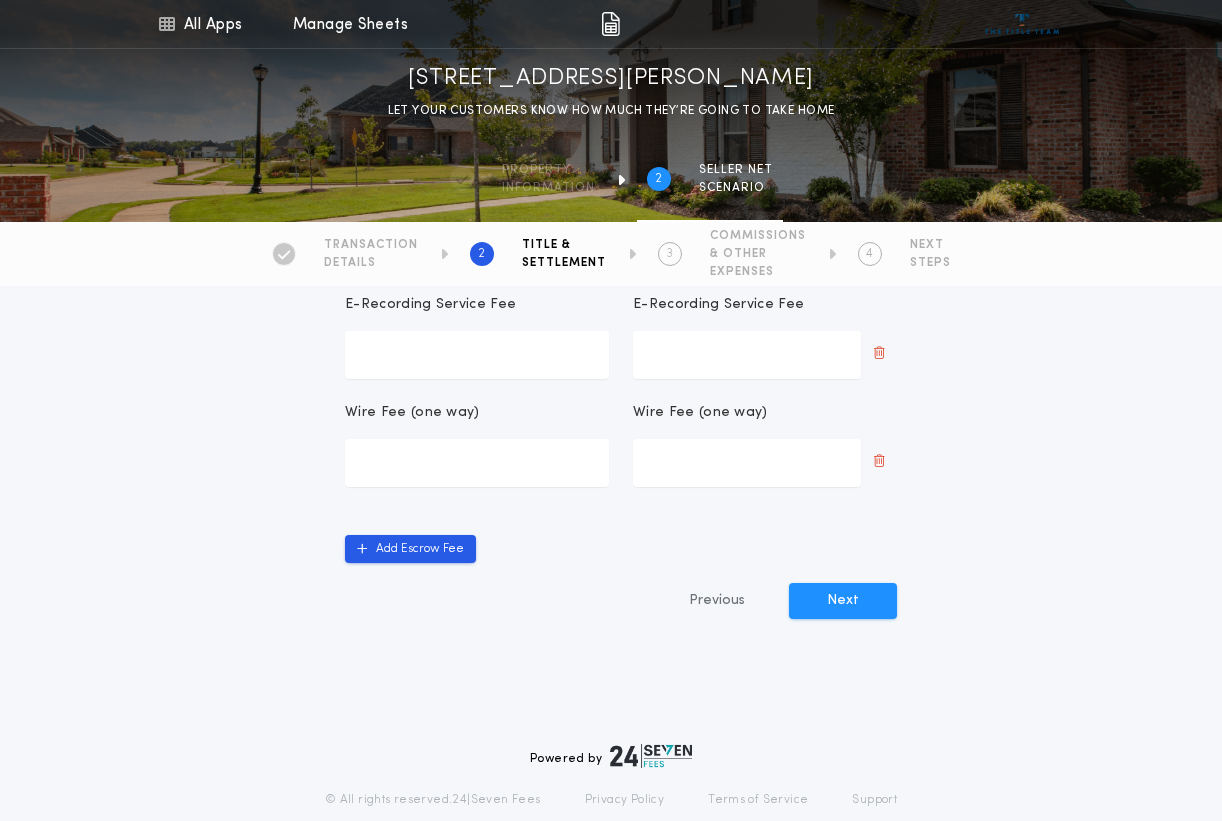 type on "******" 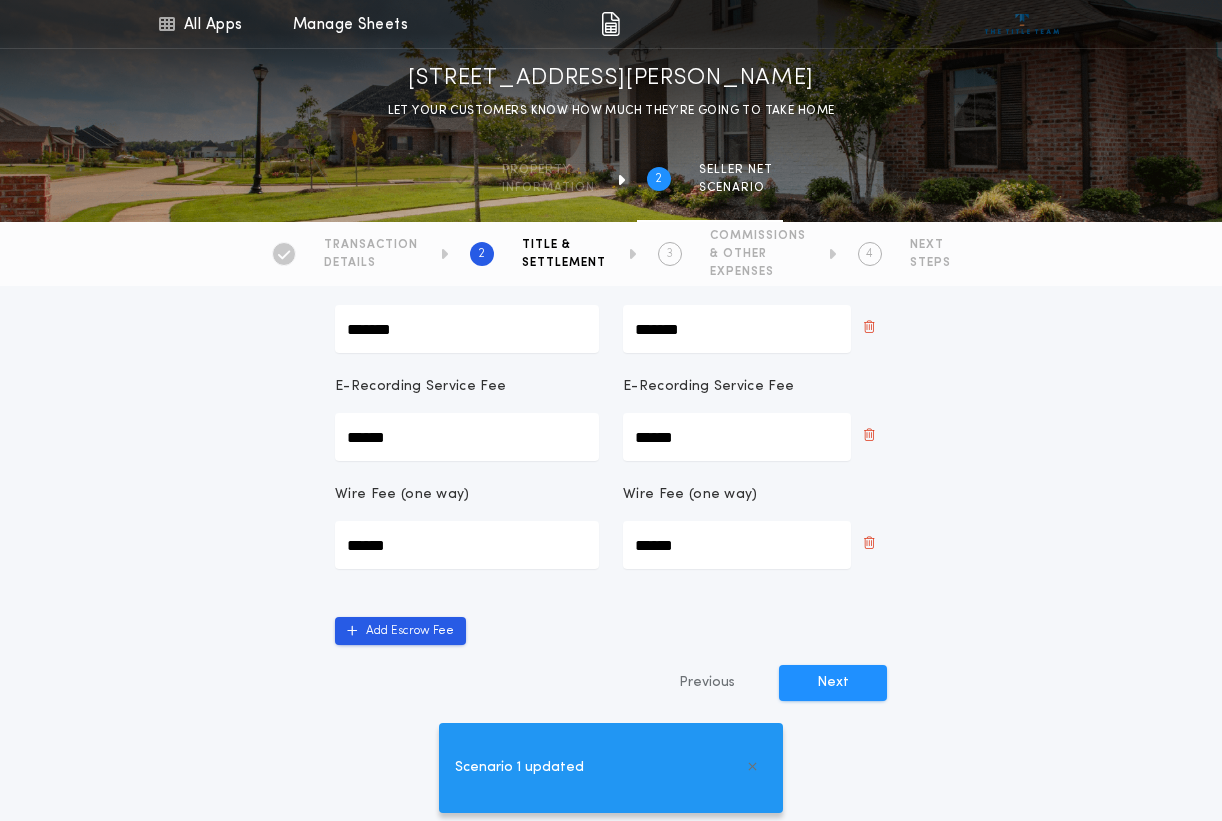scroll, scrollTop: 602, scrollLeft: 0, axis: vertical 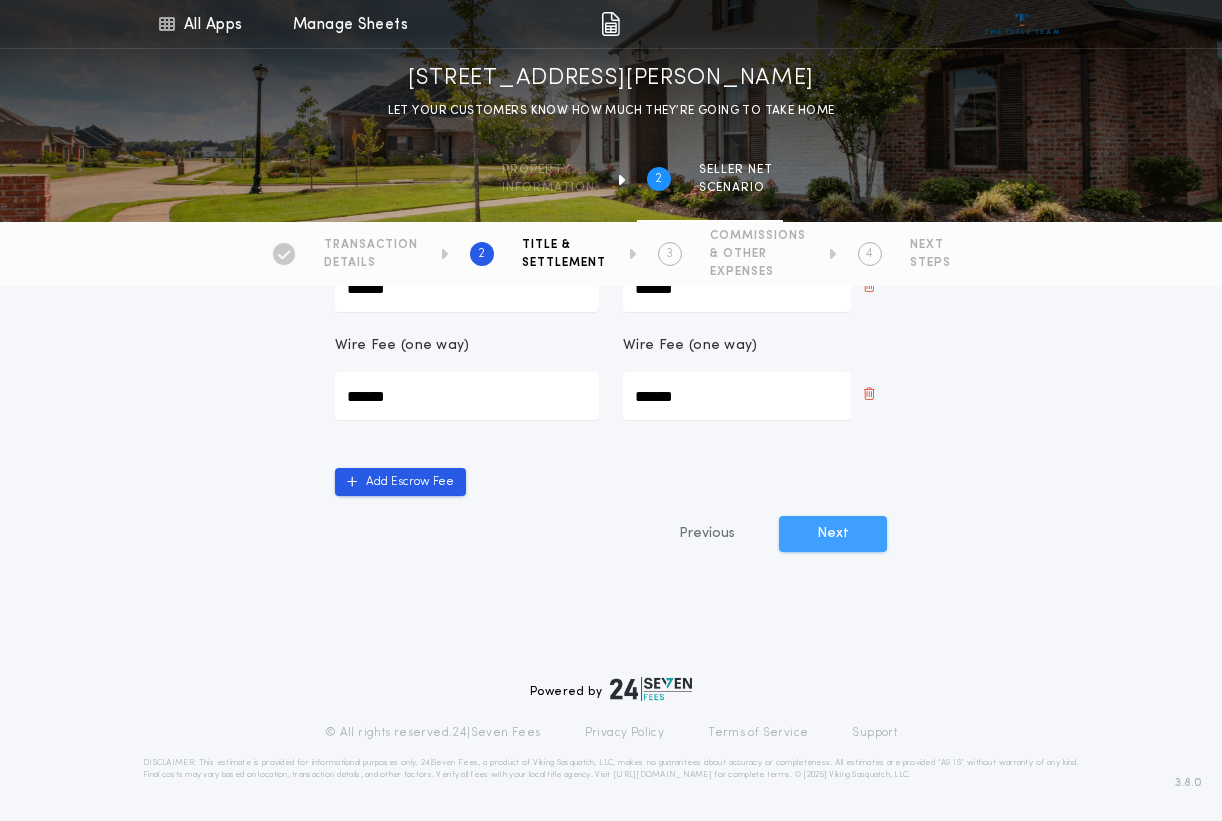 click on "Next" at bounding box center [833, 534] 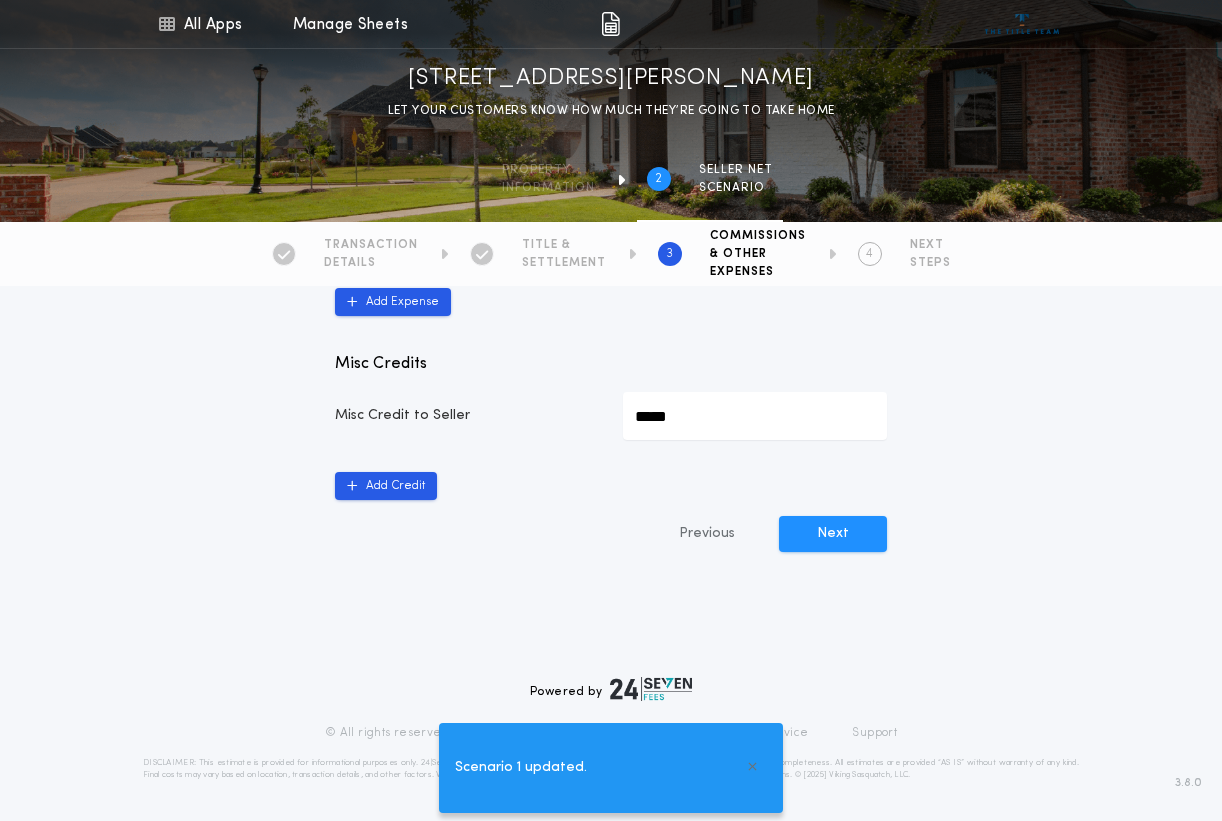 scroll, scrollTop: 1043, scrollLeft: 0, axis: vertical 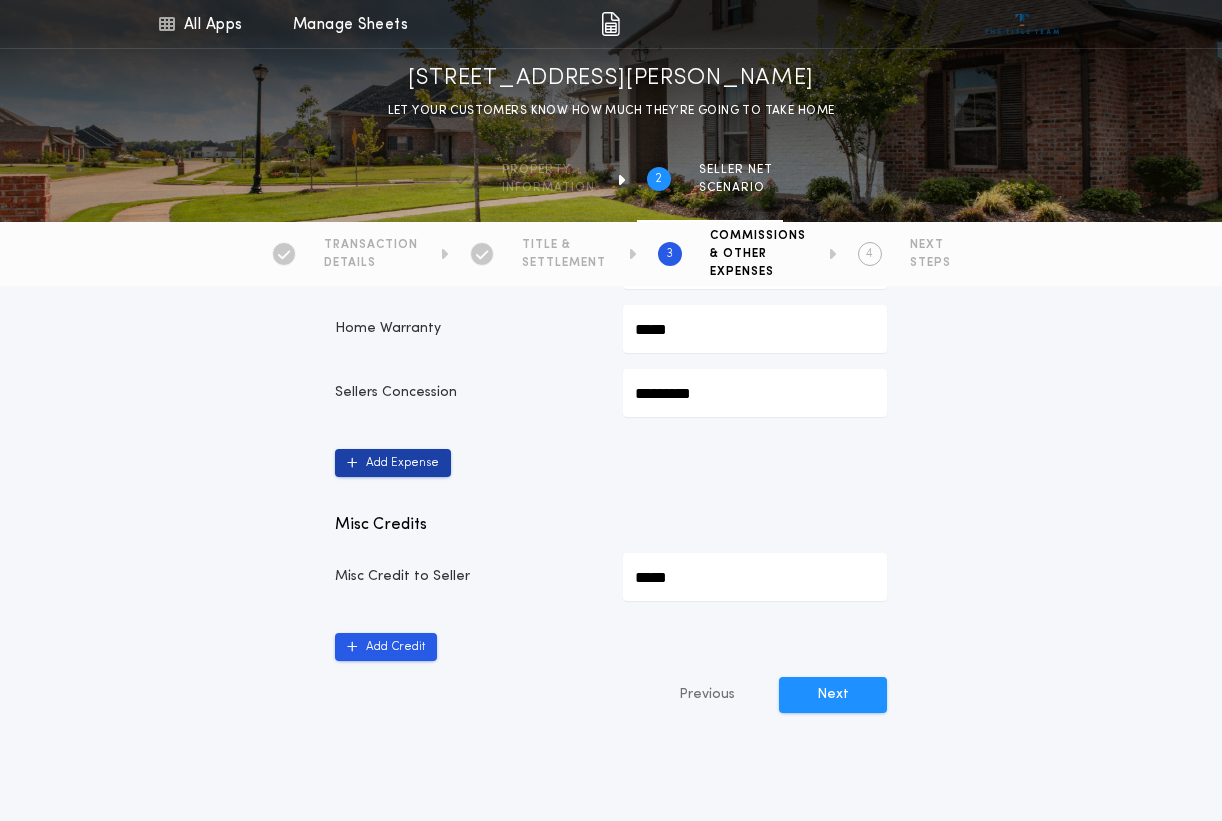 click on "Add Expense" at bounding box center [393, 463] 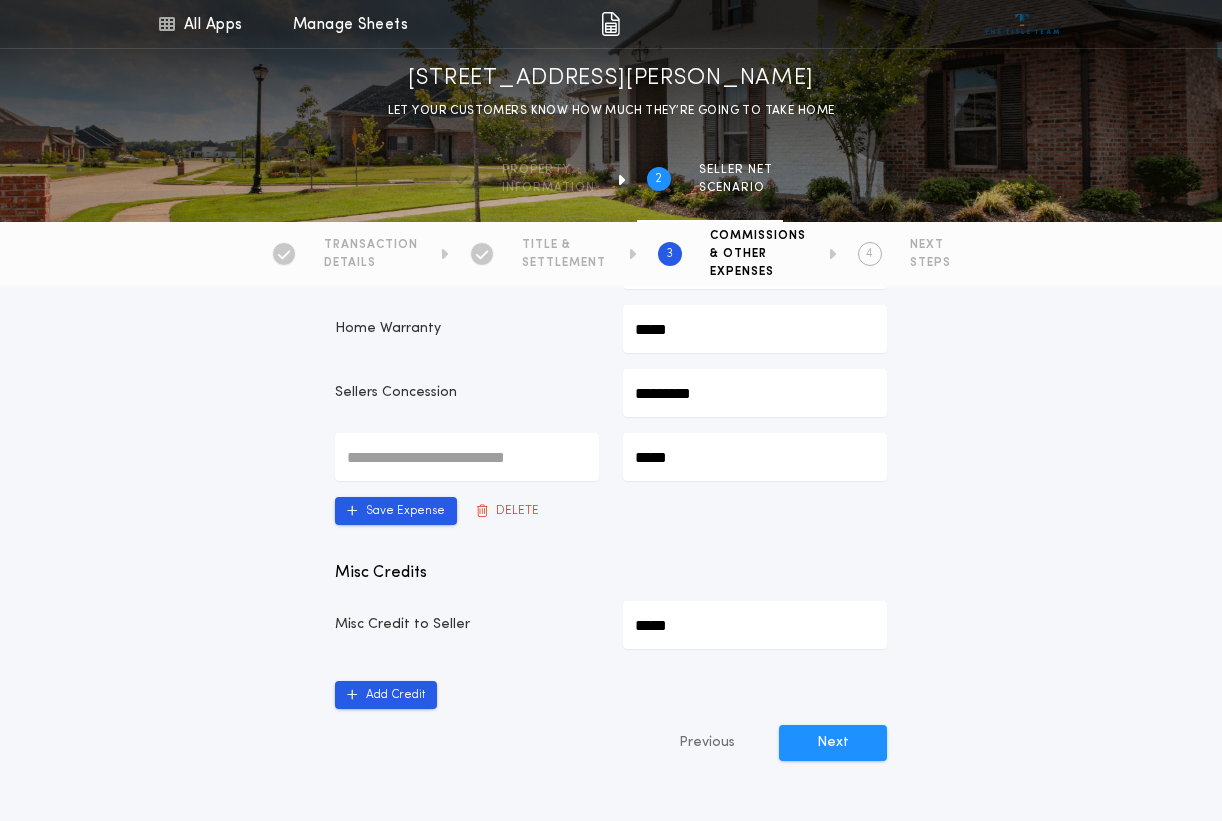 click at bounding box center [467, 457] 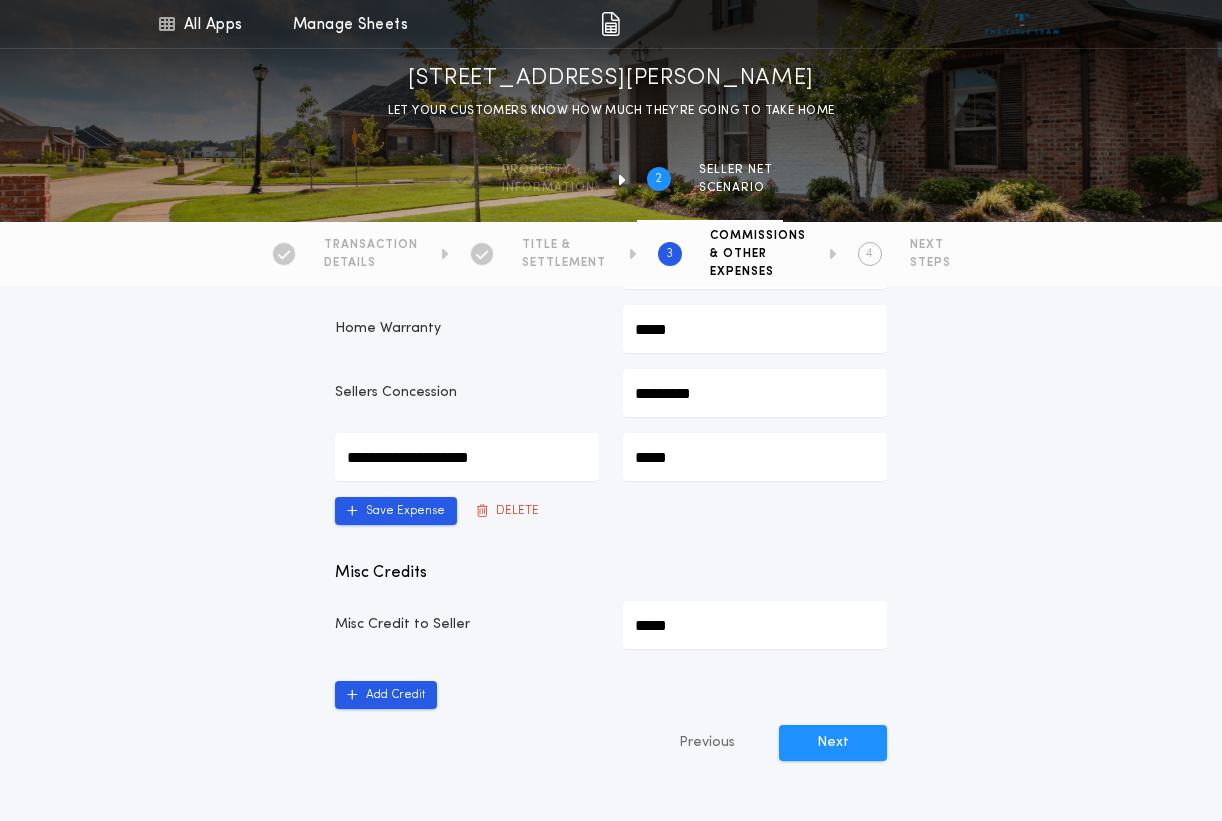 type on "**********" 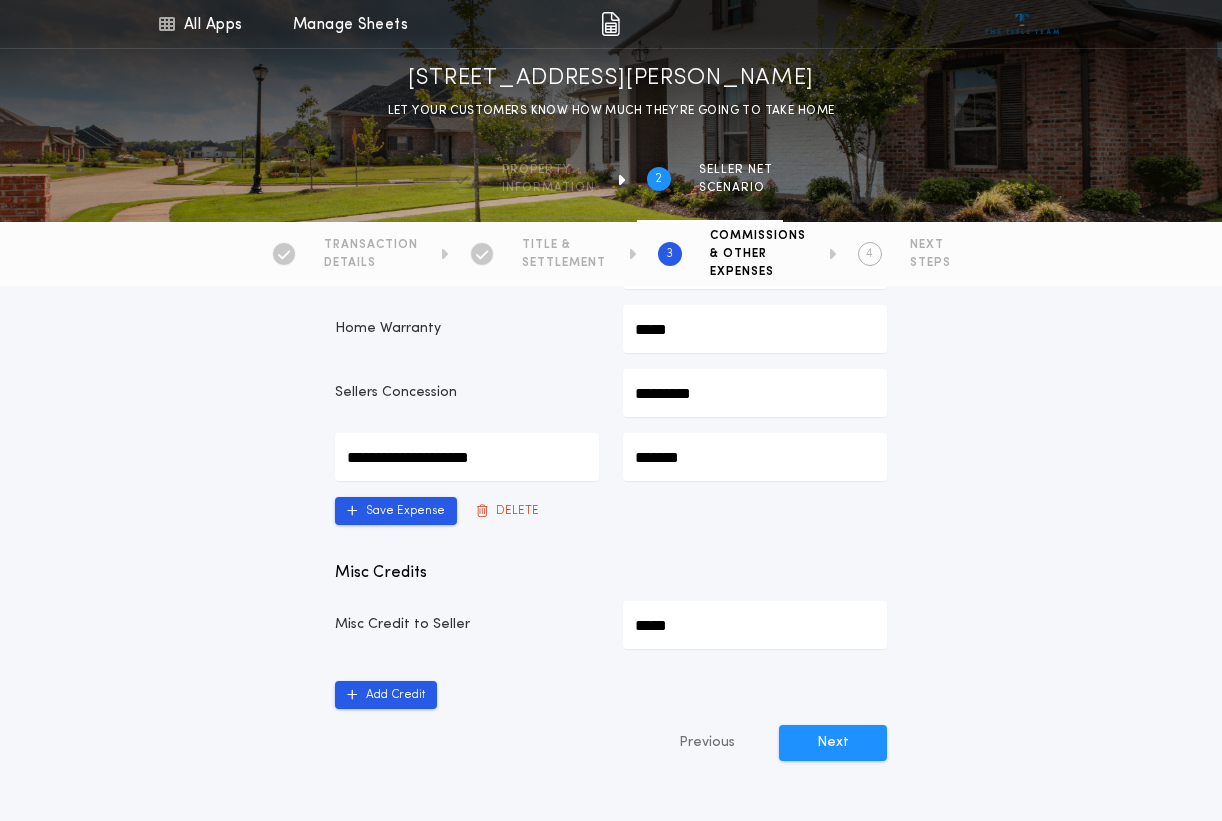 type on "*********" 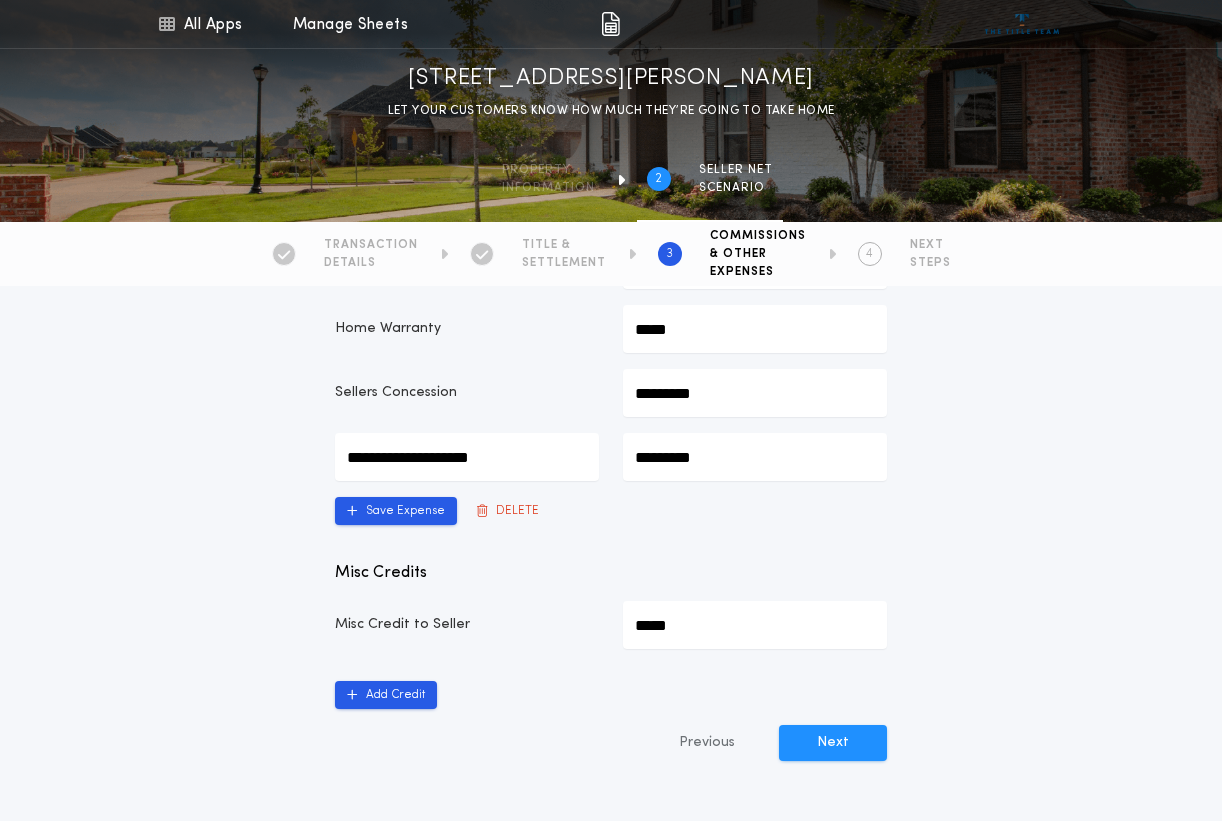 drag, startPoint x: 654, startPoint y: 392, endPoint x: 642, endPoint y: 392, distance: 12 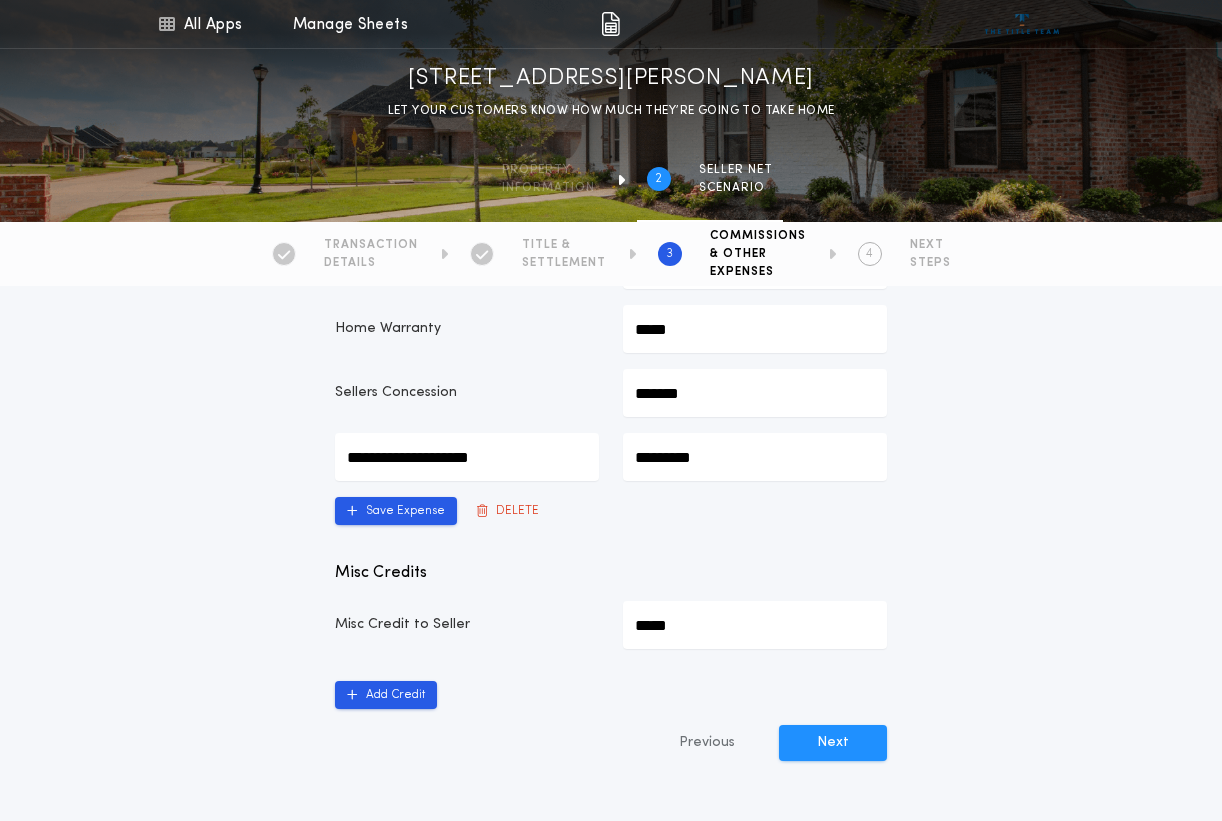 type on "*********" 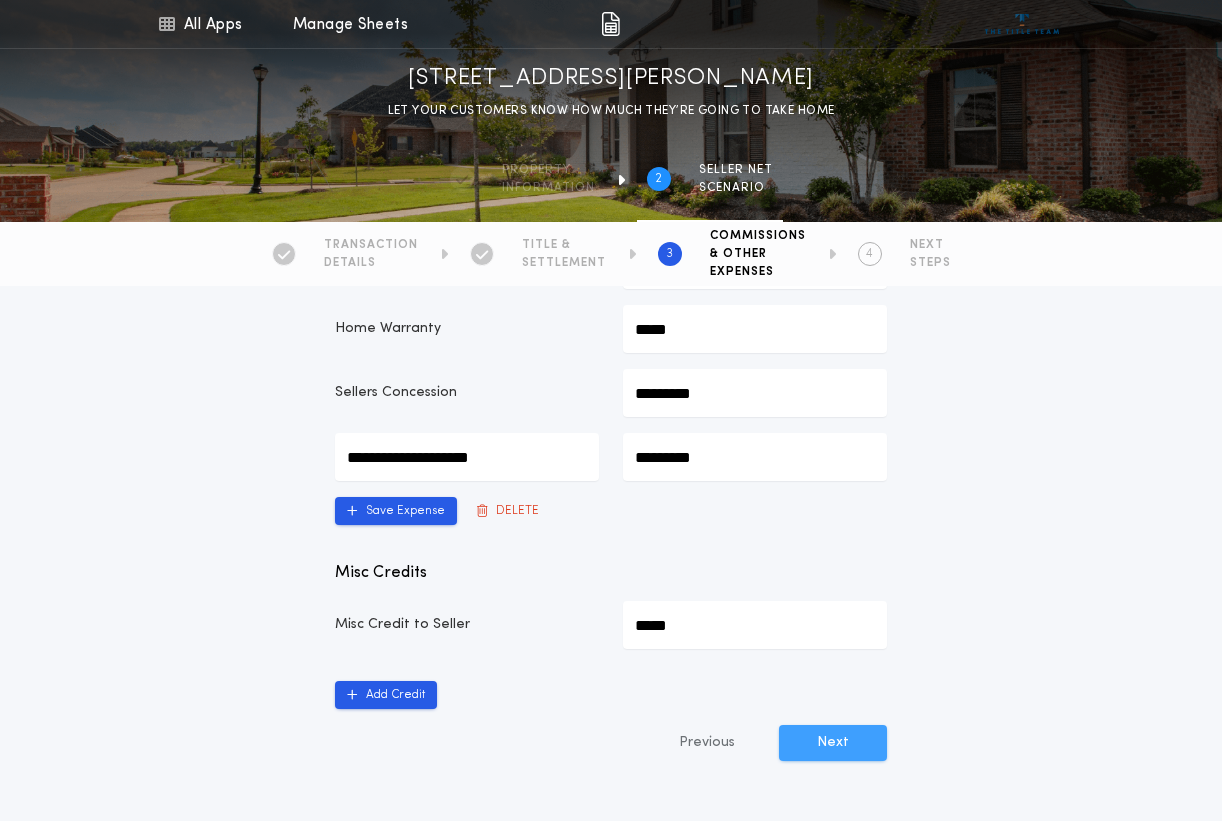 click on "Next" at bounding box center [833, 743] 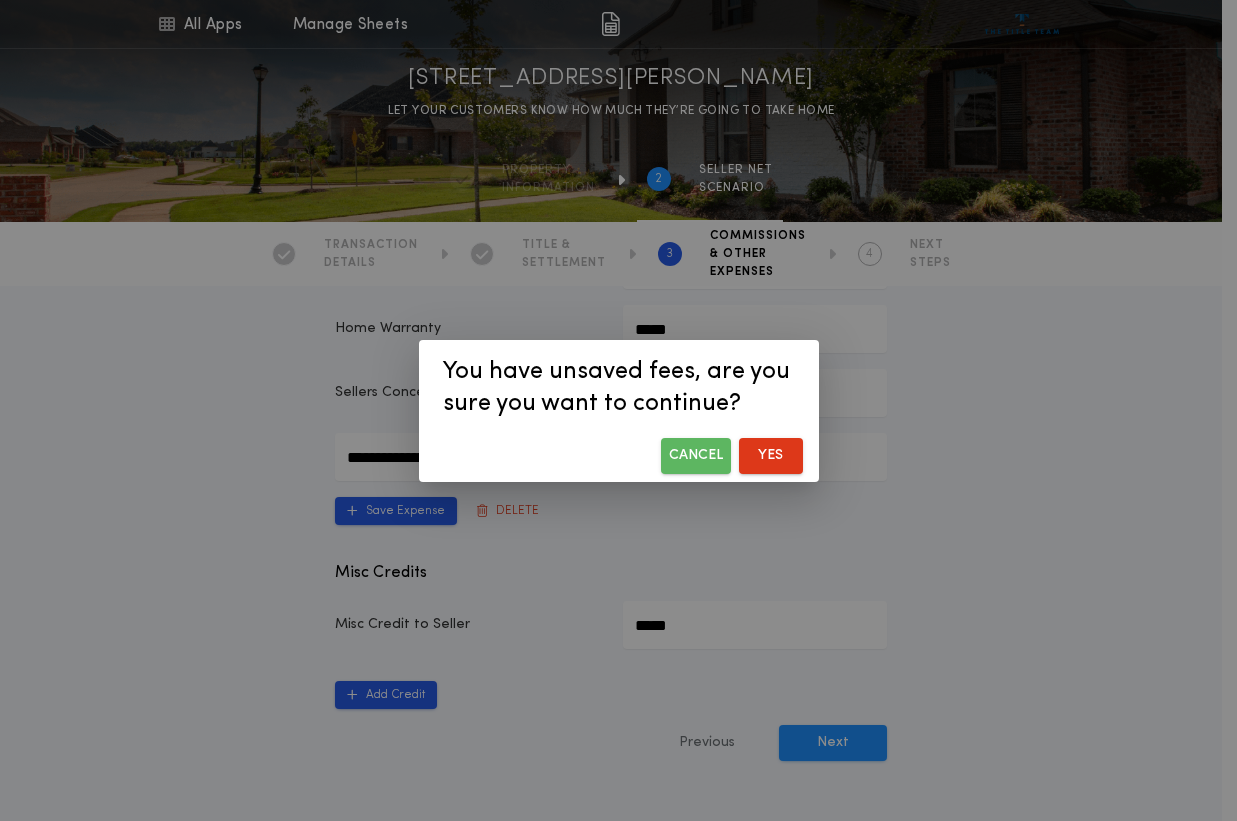 click on "Cancel" at bounding box center [696, 456] 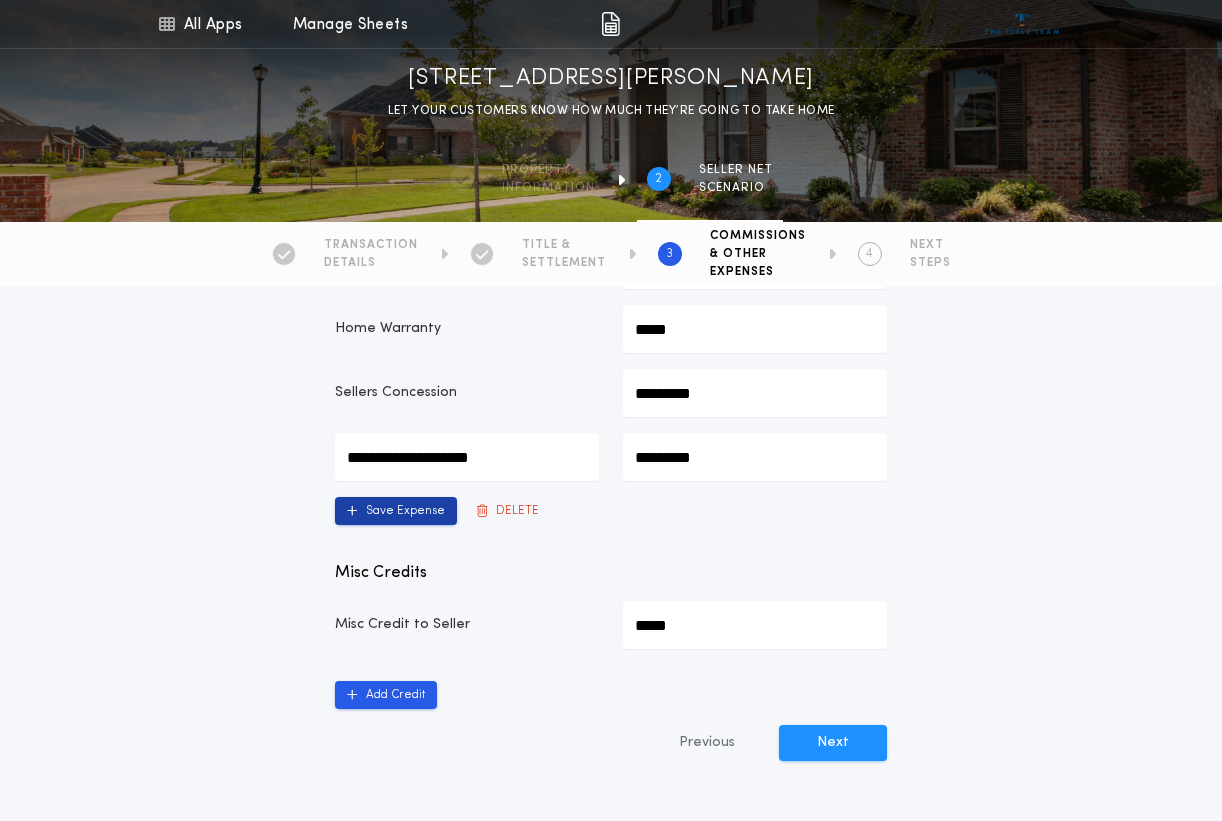 click on "Save Expense" at bounding box center (396, 511) 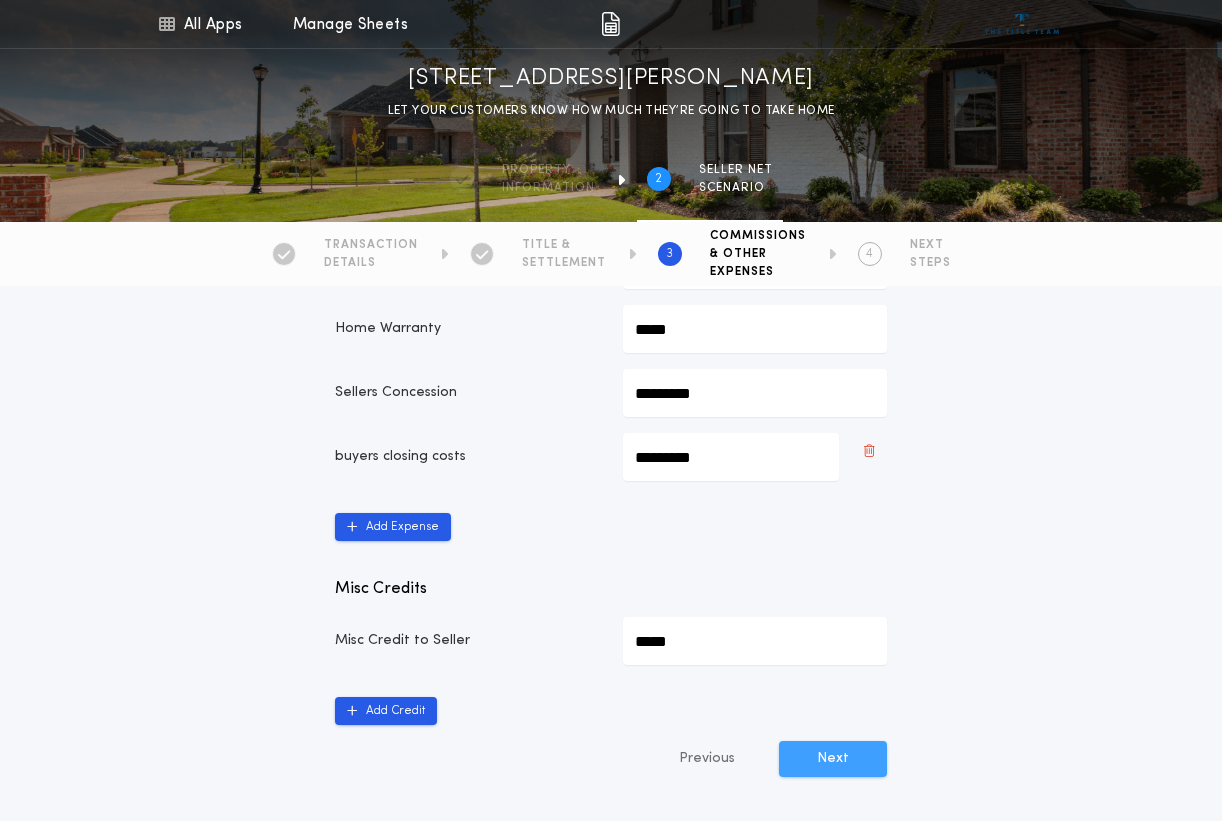 click on "Next" at bounding box center [833, 759] 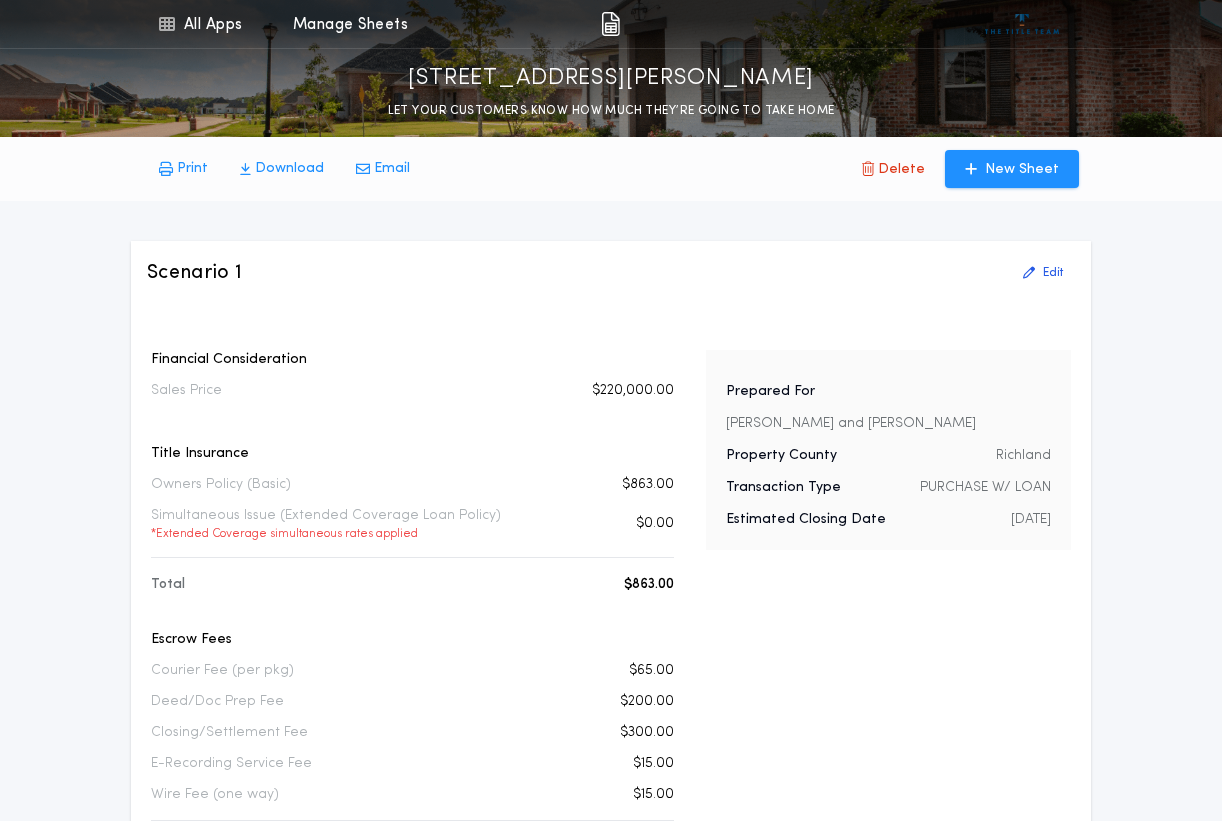 scroll, scrollTop: 984, scrollLeft: 0, axis: vertical 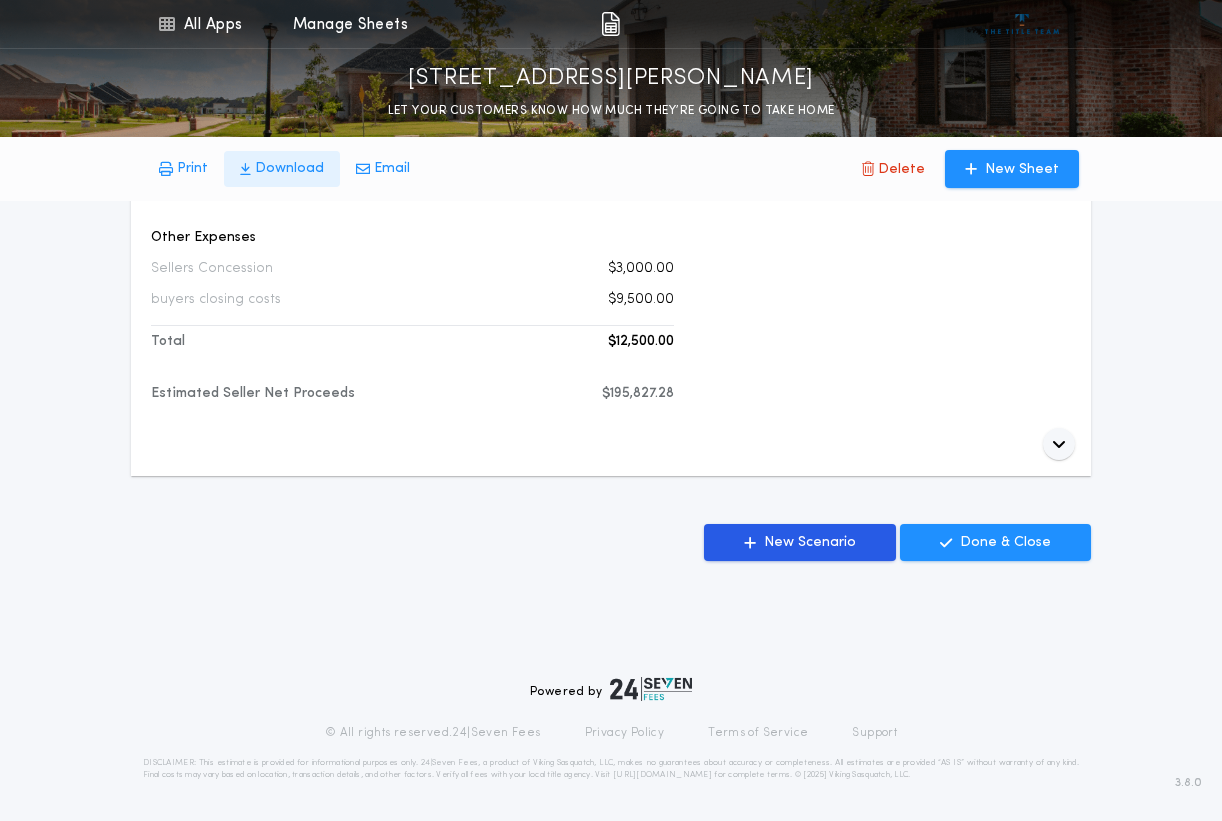 click on "Download" at bounding box center (289, 169) 